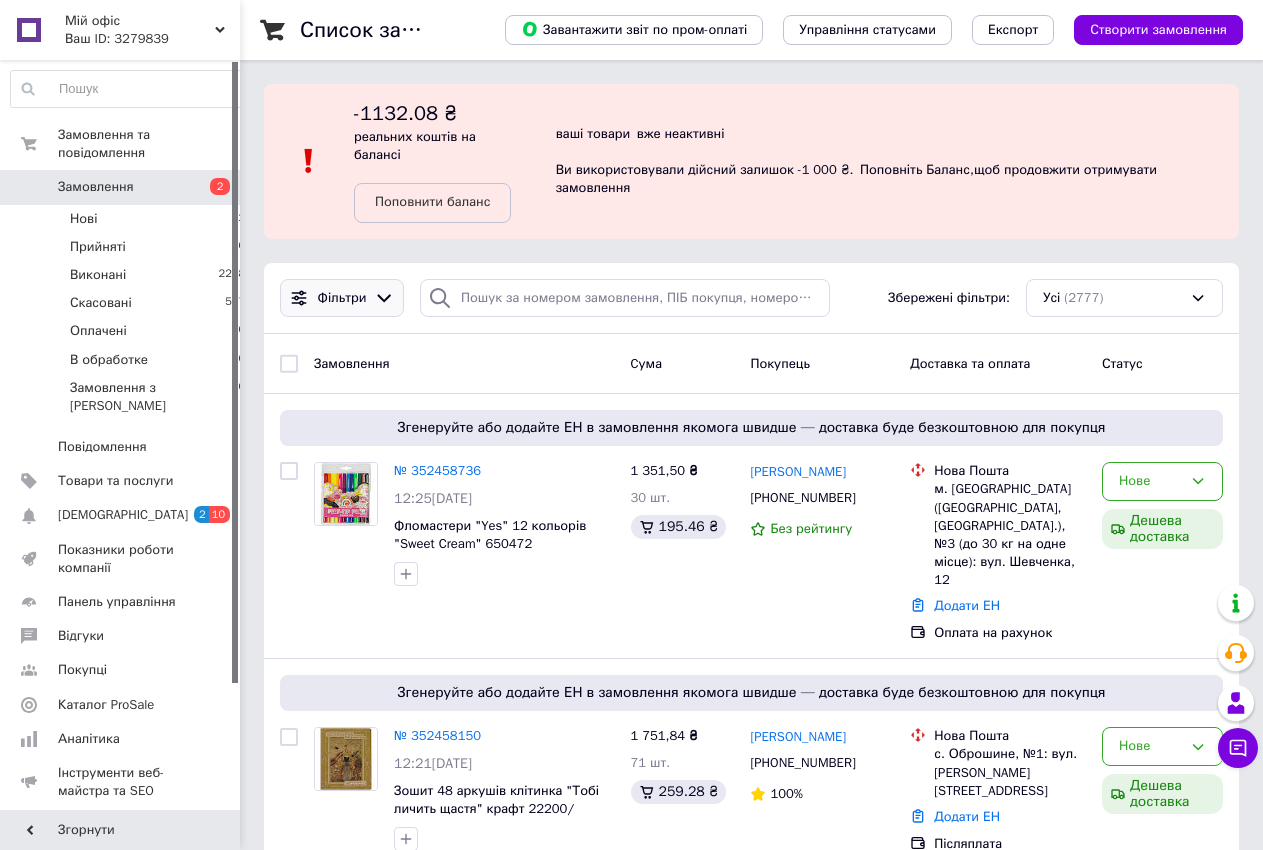 scroll, scrollTop: 204, scrollLeft: 0, axis: vertical 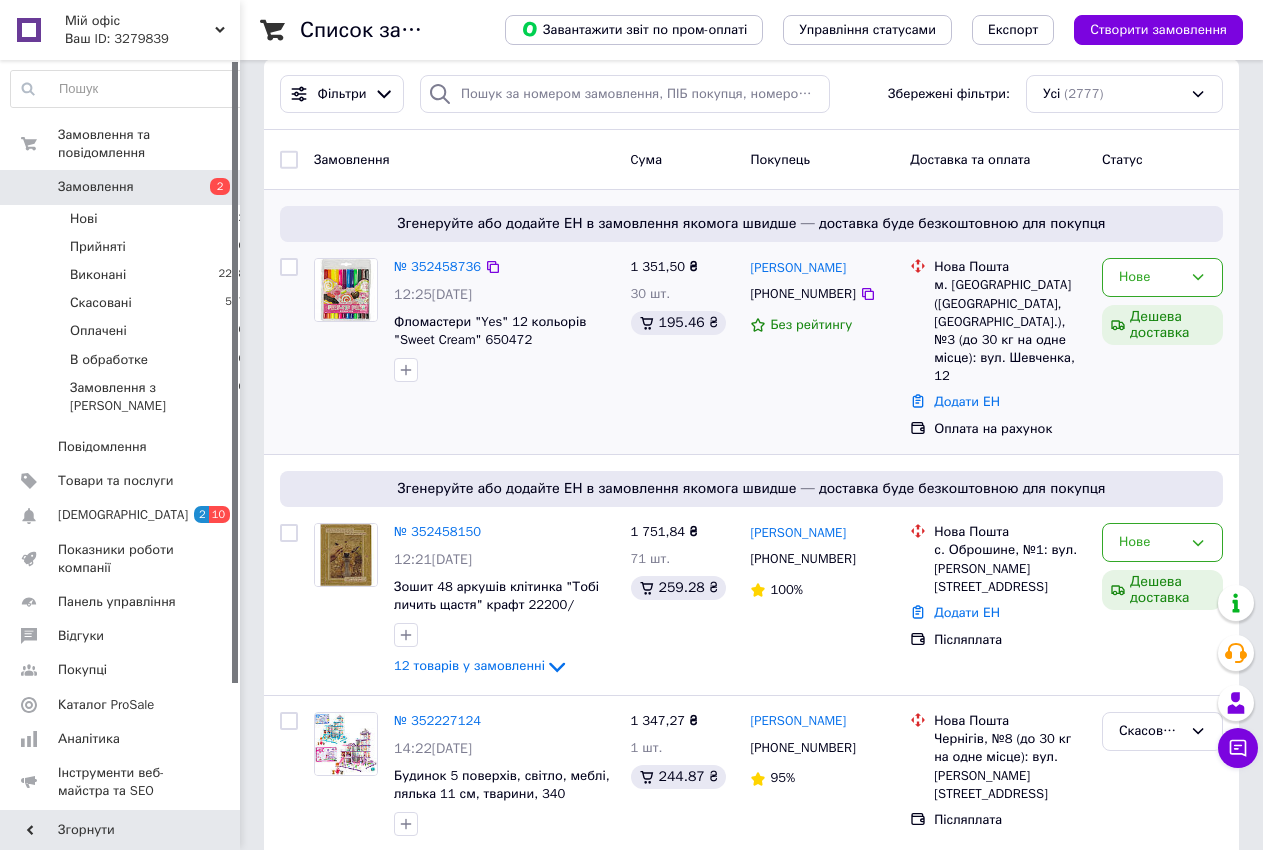 click on "№ 352458736" at bounding box center [437, 267] 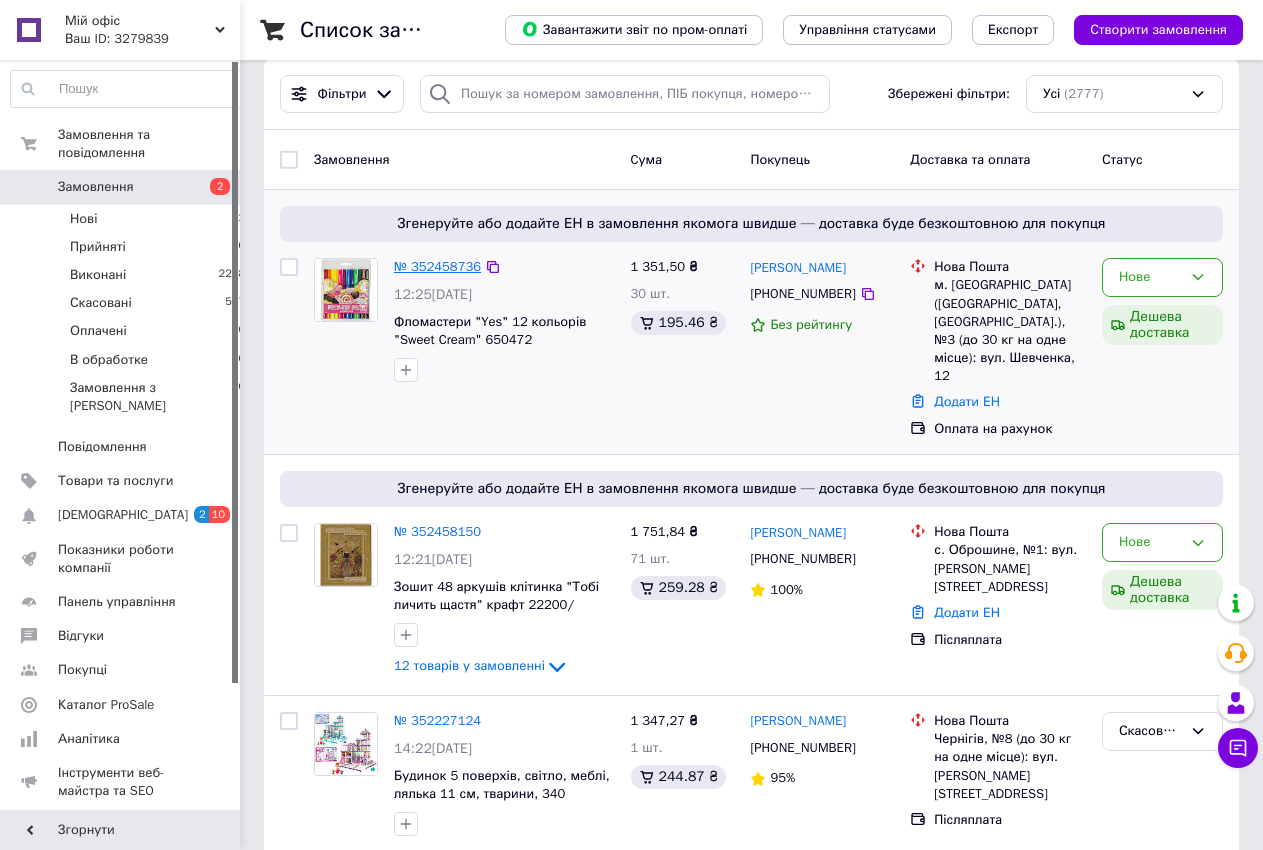 click on "№ 352458736" at bounding box center [437, 266] 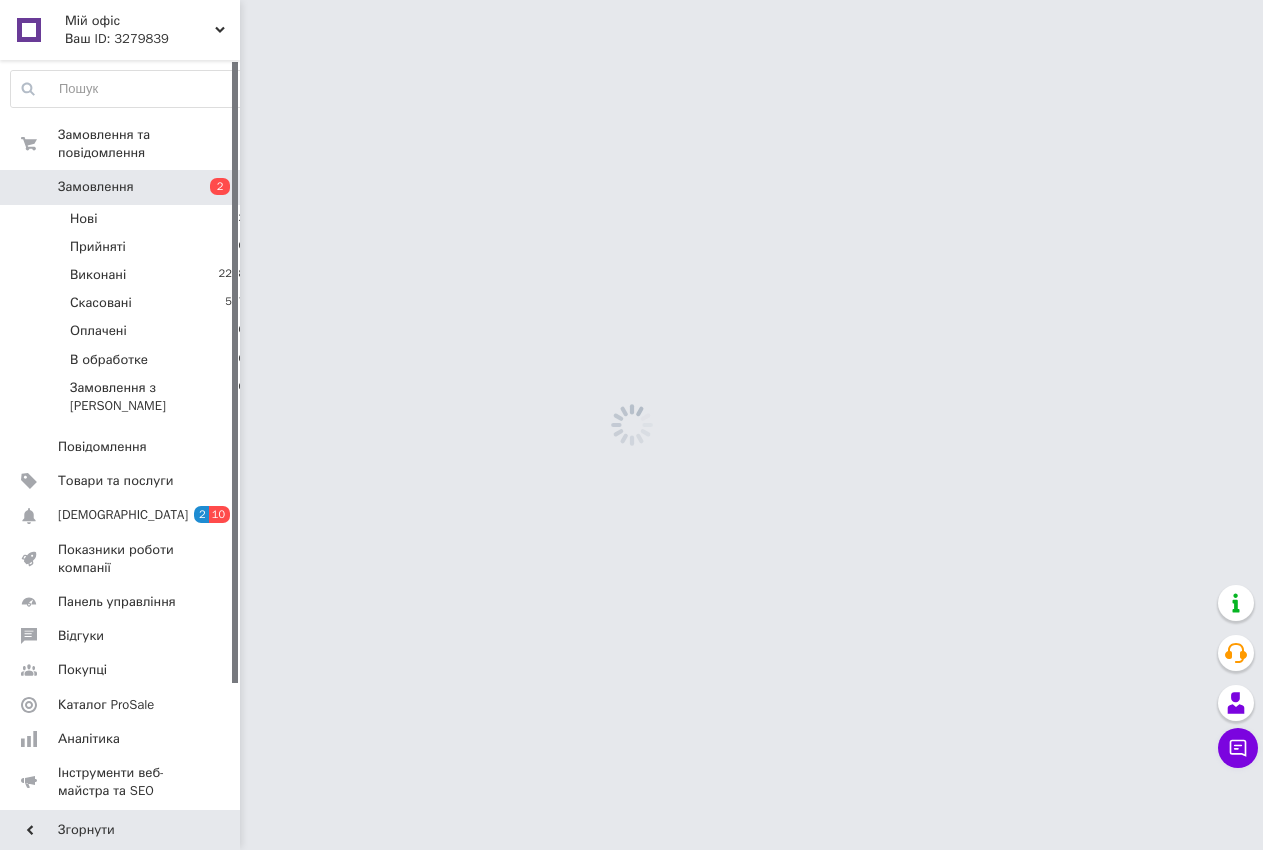 scroll, scrollTop: 0, scrollLeft: 0, axis: both 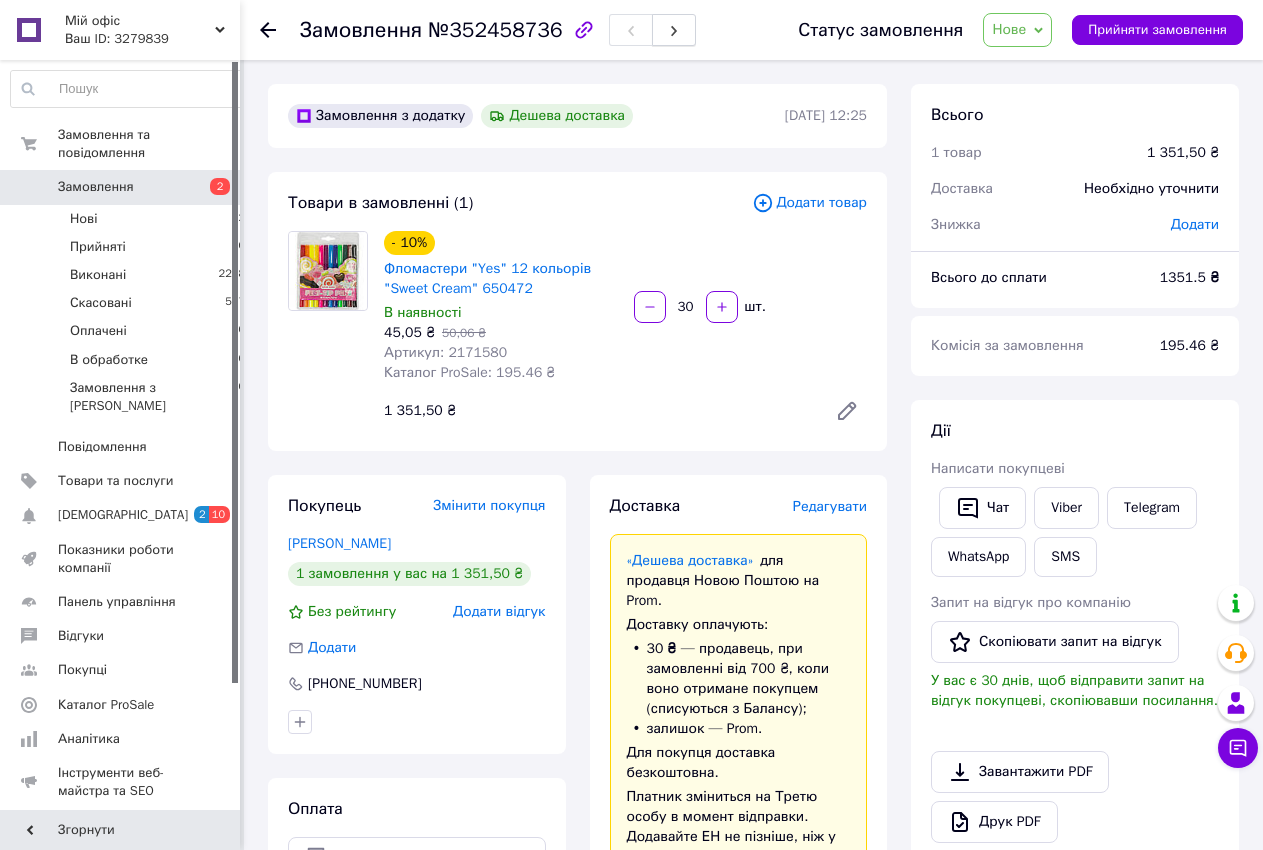 click at bounding box center (674, 30) 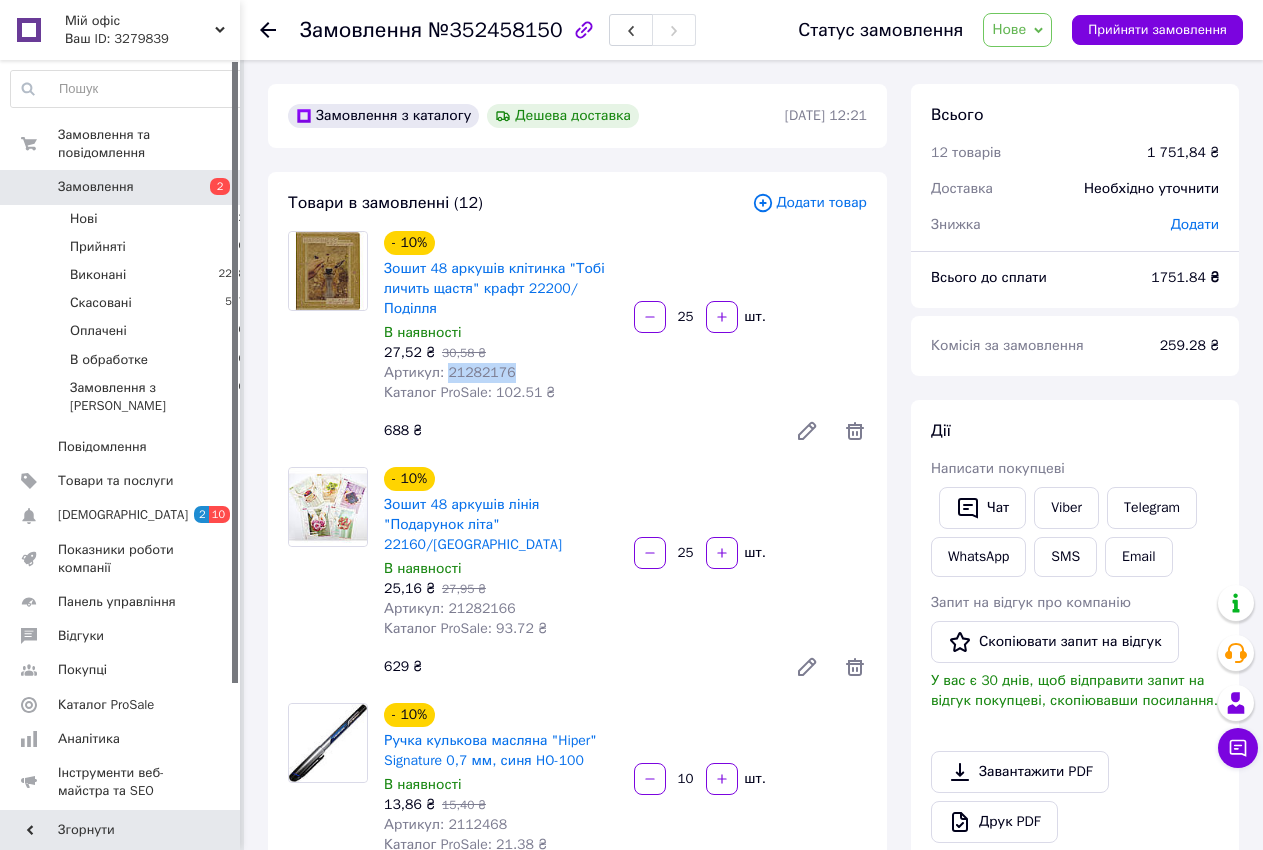 drag, startPoint x: 445, startPoint y: 352, endPoint x: 554, endPoint y: 353, distance: 109.004585 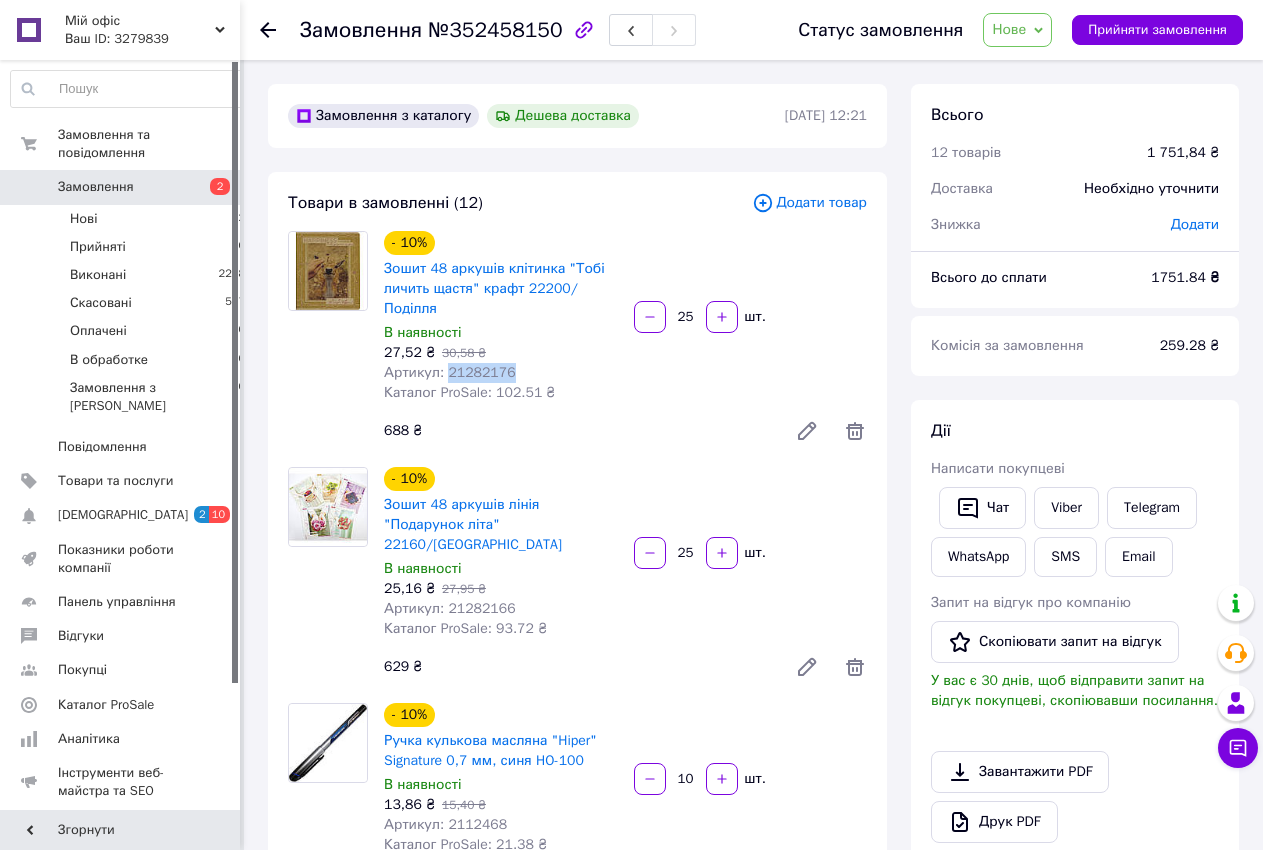 copy on "21282176" 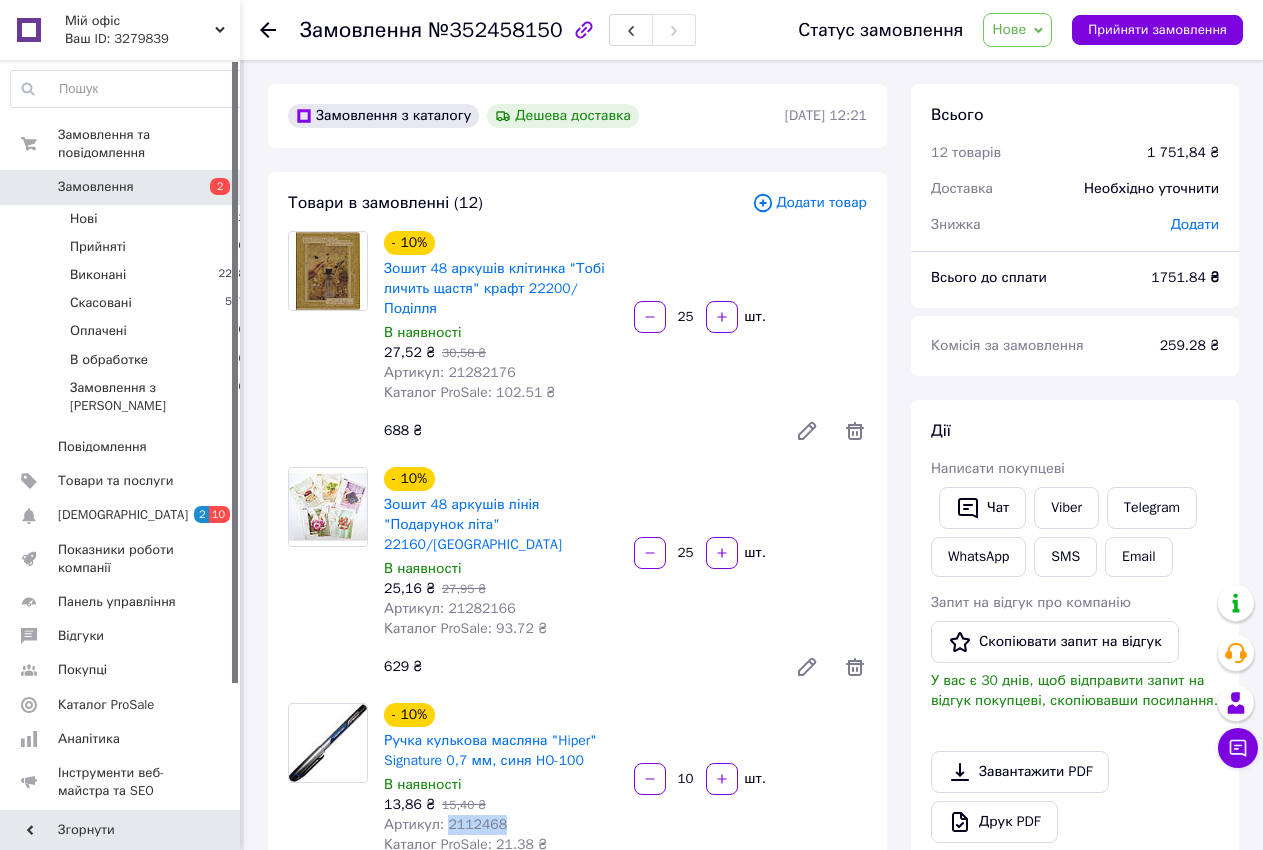 drag, startPoint x: 444, startPoint y: 781, endPoint x: 498, endPoint y: 781, distance: 54 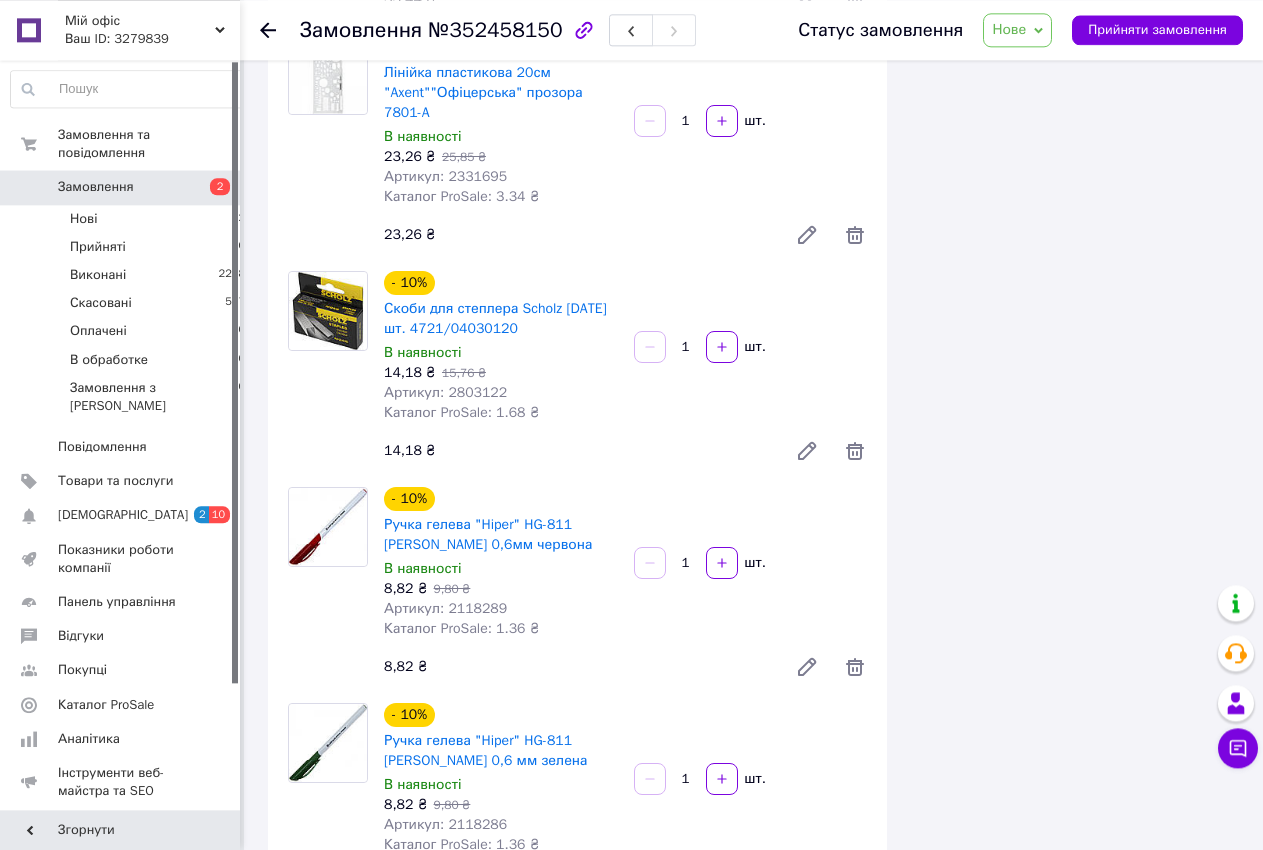 scroll, scrollTop: 2040, scrollLeft: 0, axis: vertical 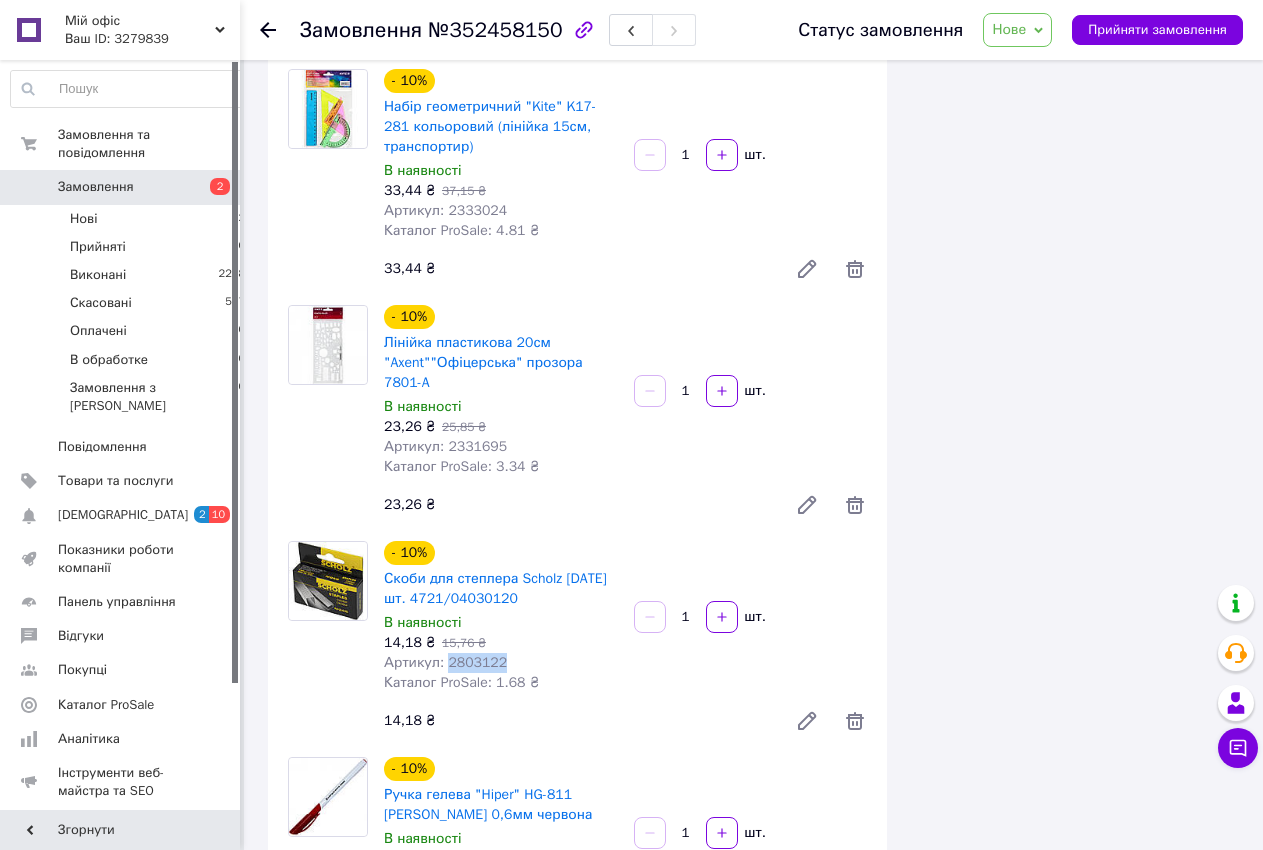 drag, startPoint x: 444, startPoint y: 620, endPoint x: 497, endPoint y: 626, distance: 53.338543 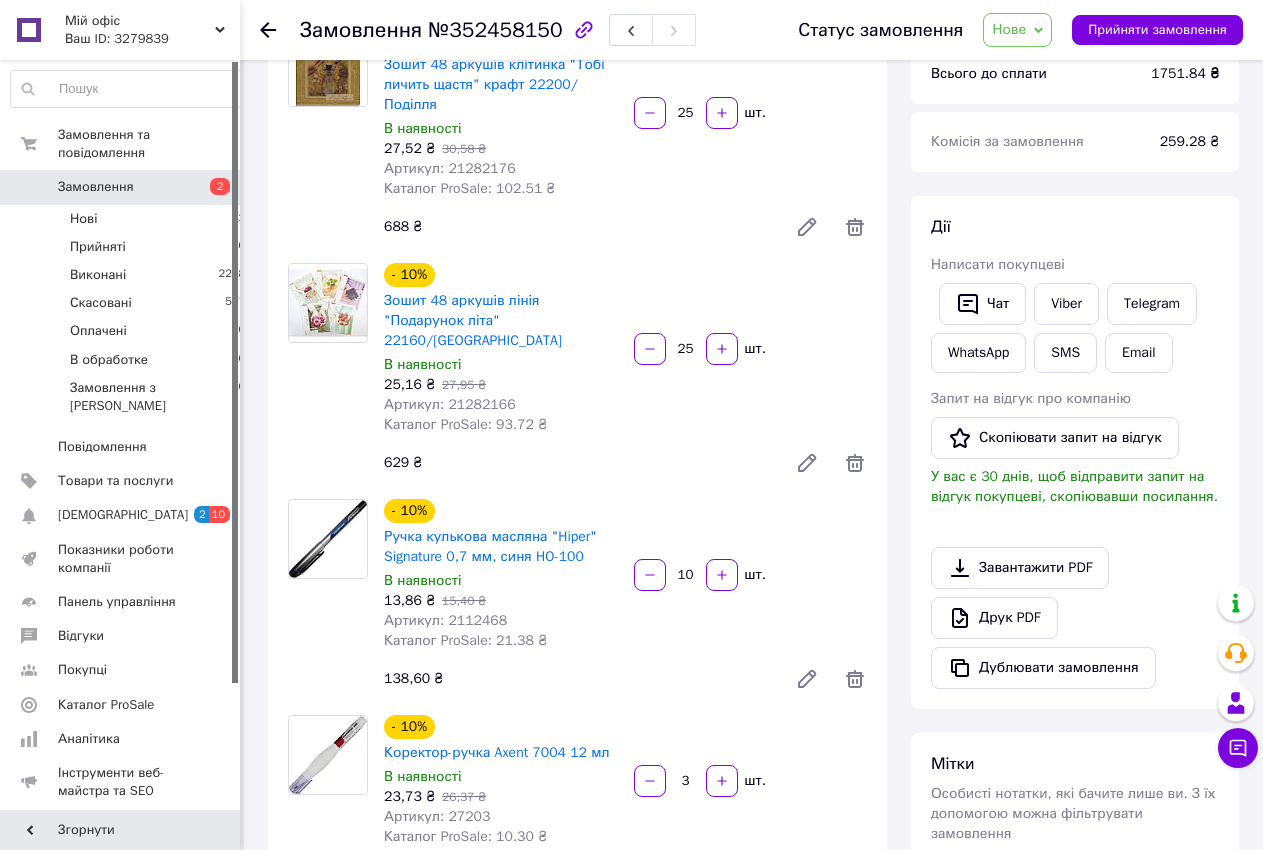 scroll, scrollTop: 0, scrollLeft: 0, axis: both 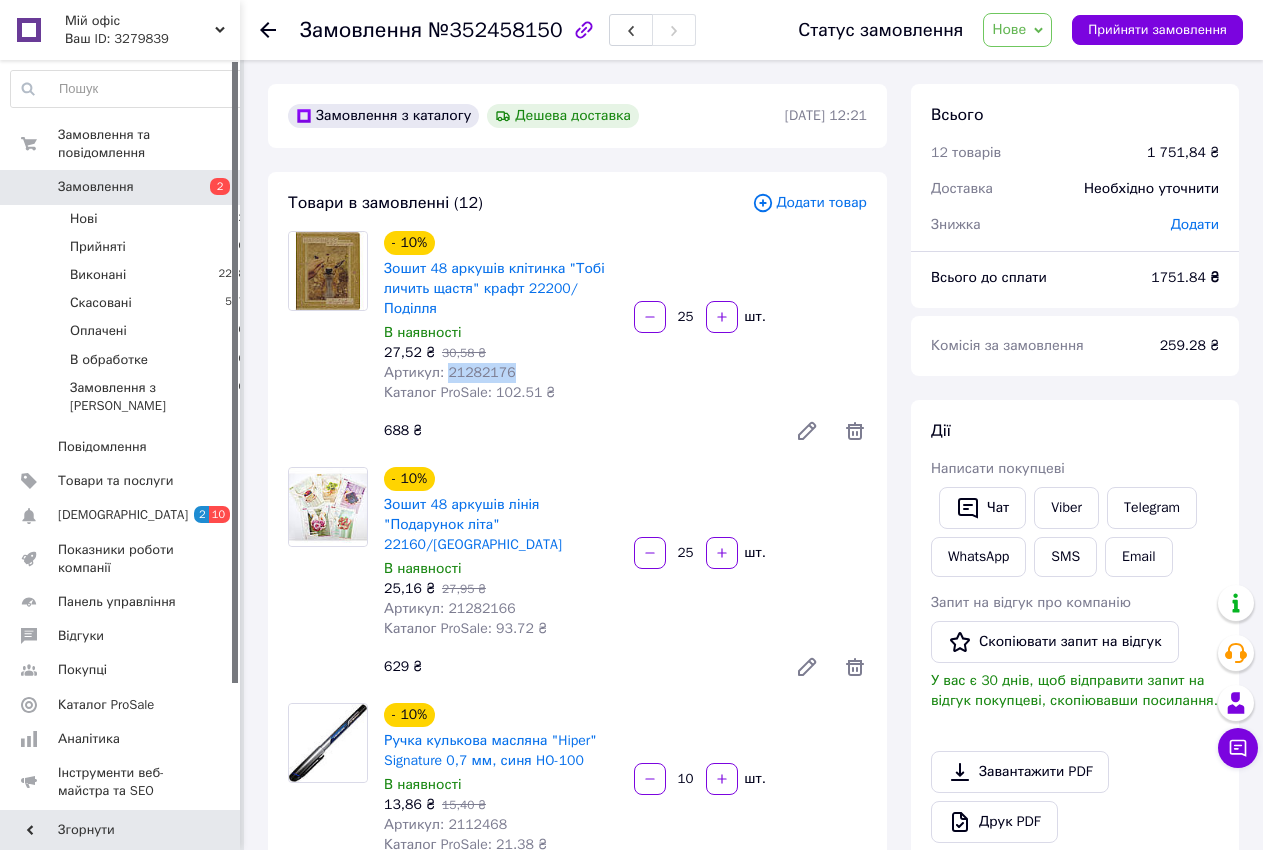 drag, startPoint x: 443, startPoint y: 351, endPoint x: 526, endPoint y: 351, distance: 83 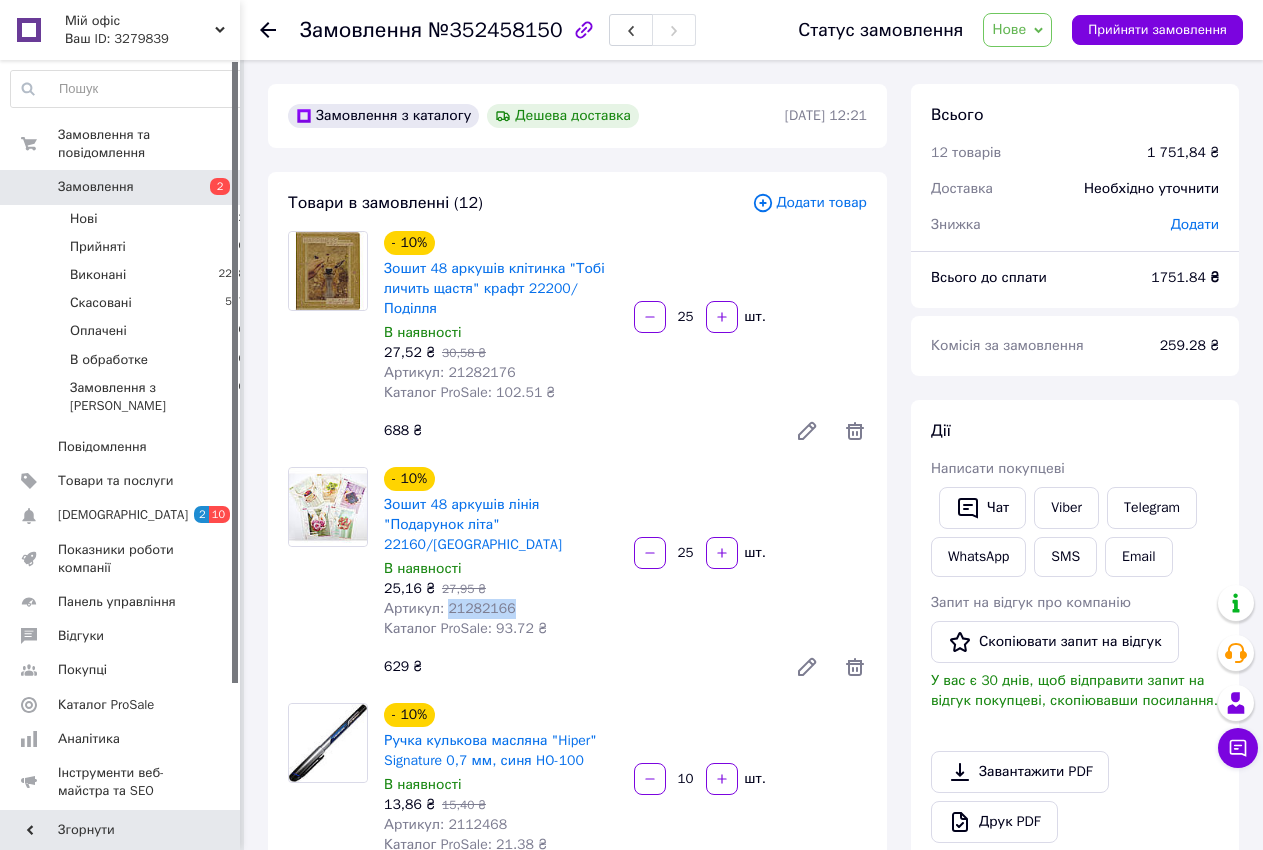 drag, startPoint x: 443, startPoint y: 565, endPoint x: 533, endPoint y: 569, distance: 90.088844 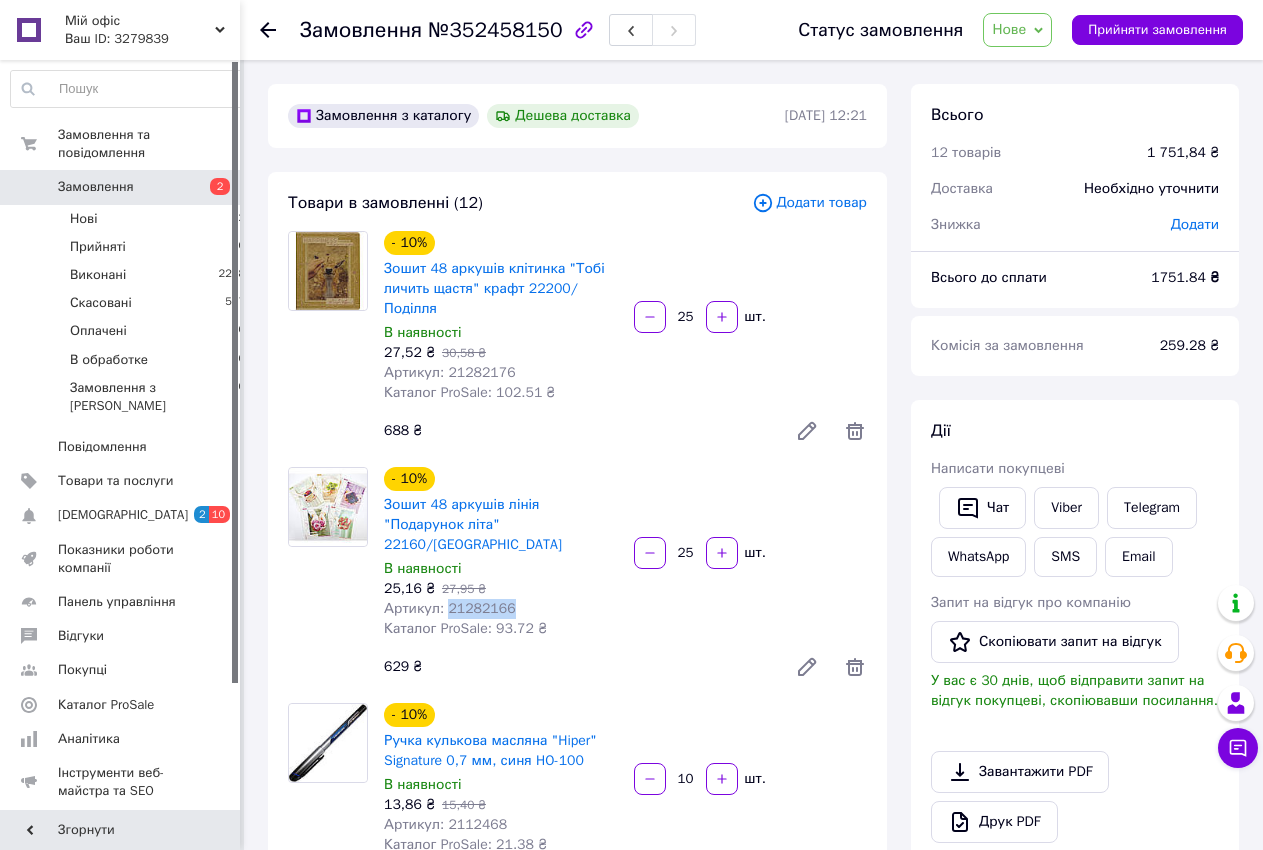 copy on "21282166" 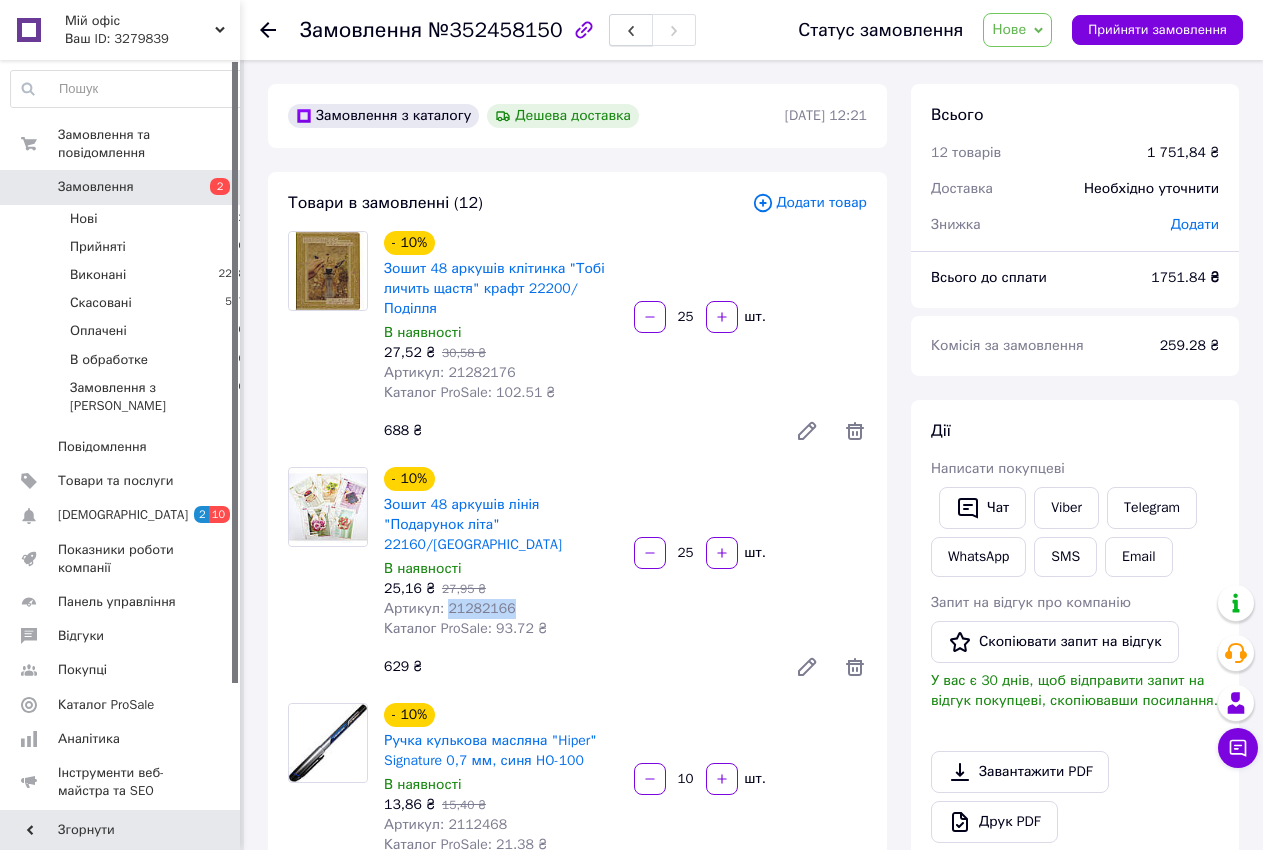 click 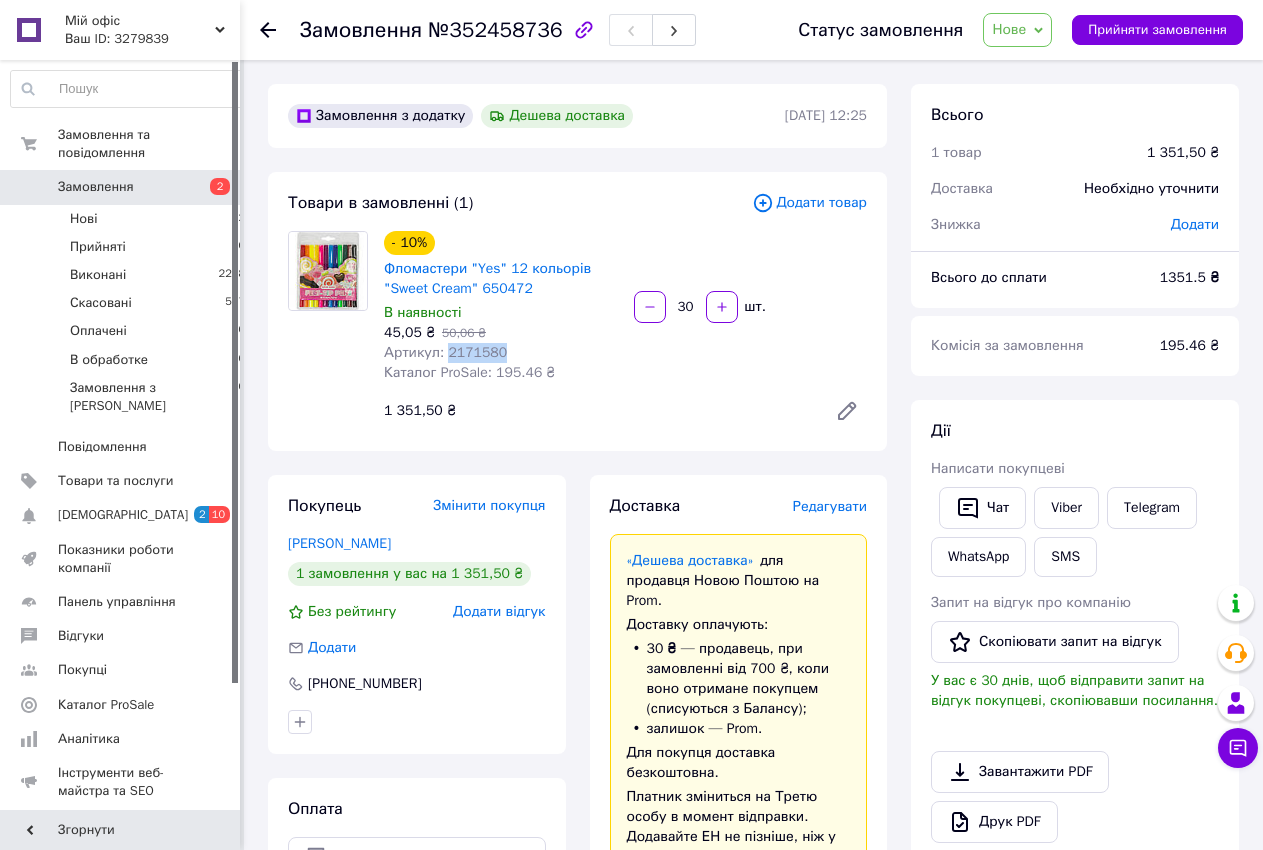 drag, startPoint x: 443, startPoint y: 353, endPoint x: 506, endPoint y: 347, distance: 63.28507 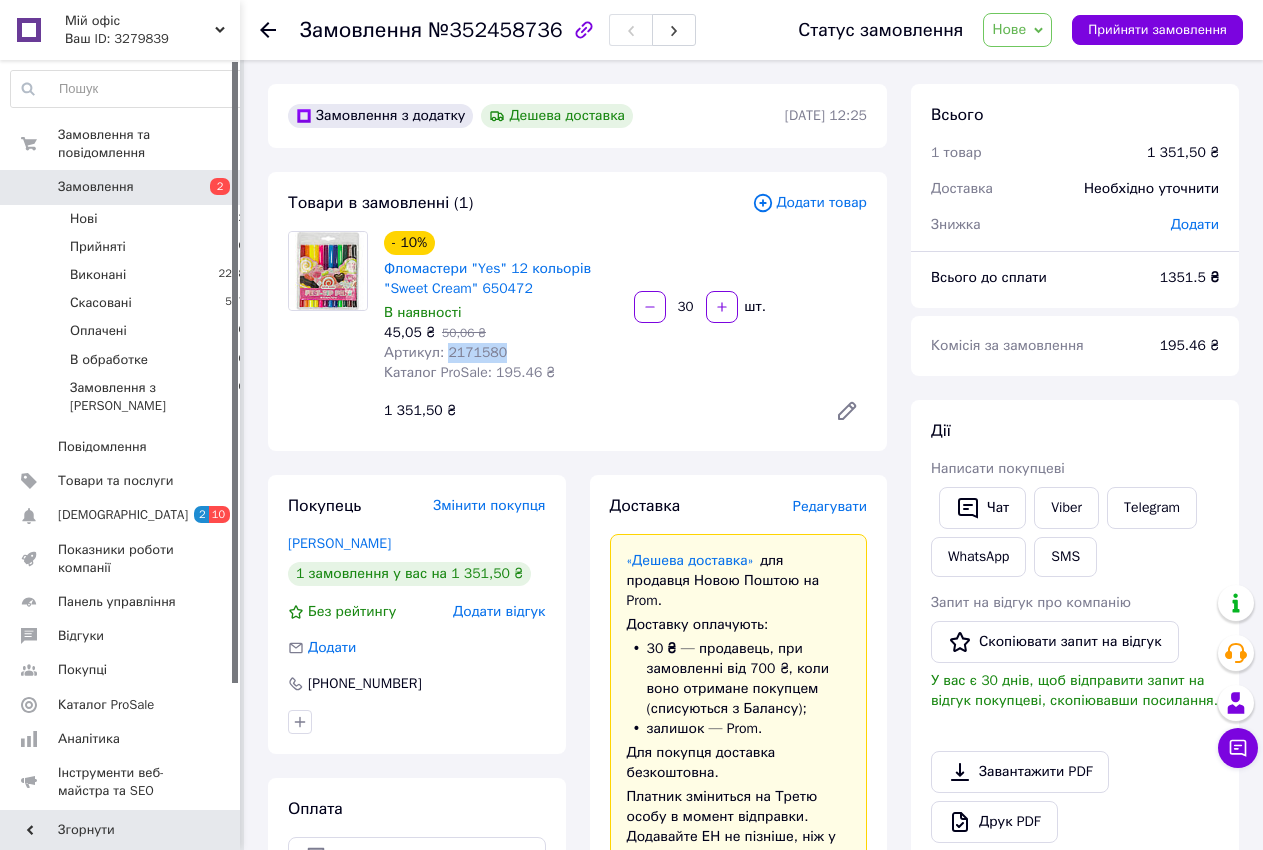 copy on "2171580" 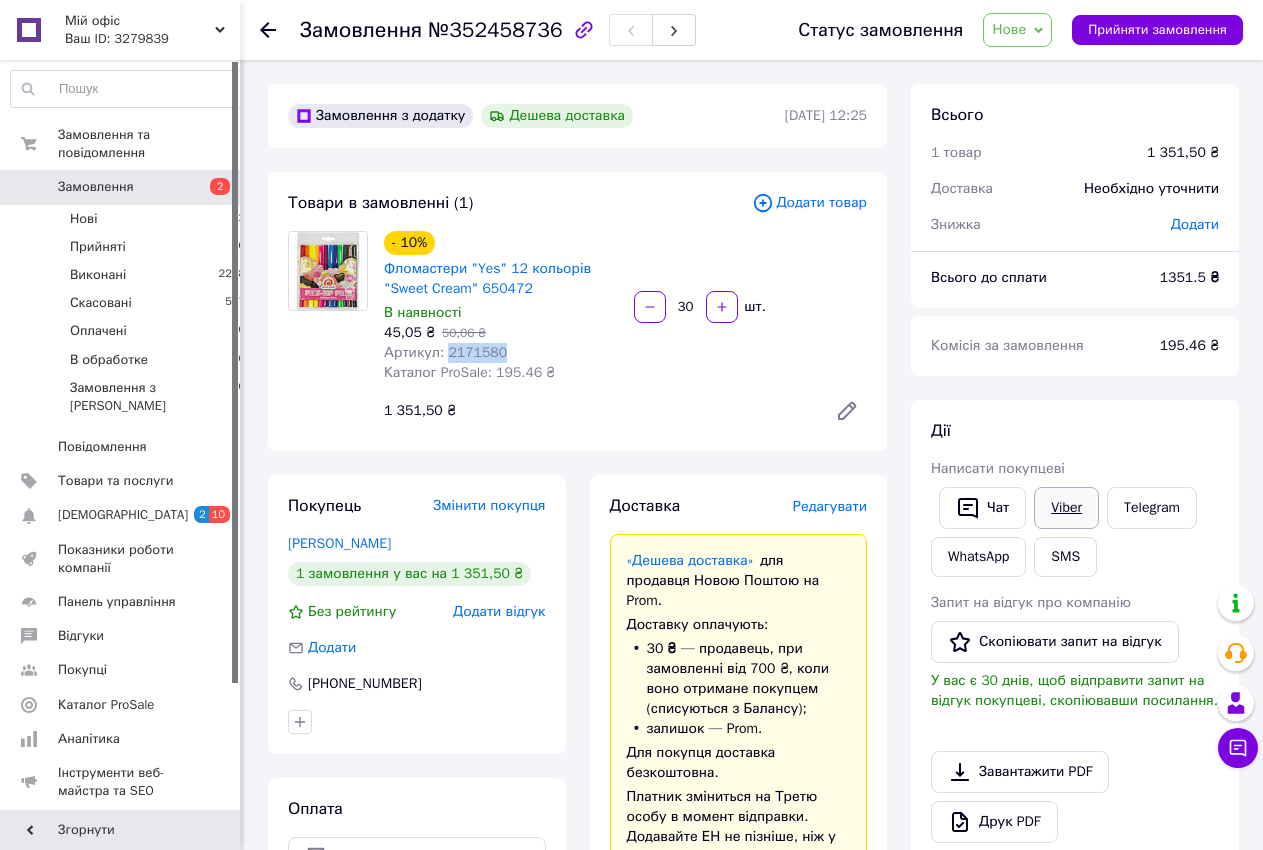 click on "Viber" at bounding box center [1066, 508] 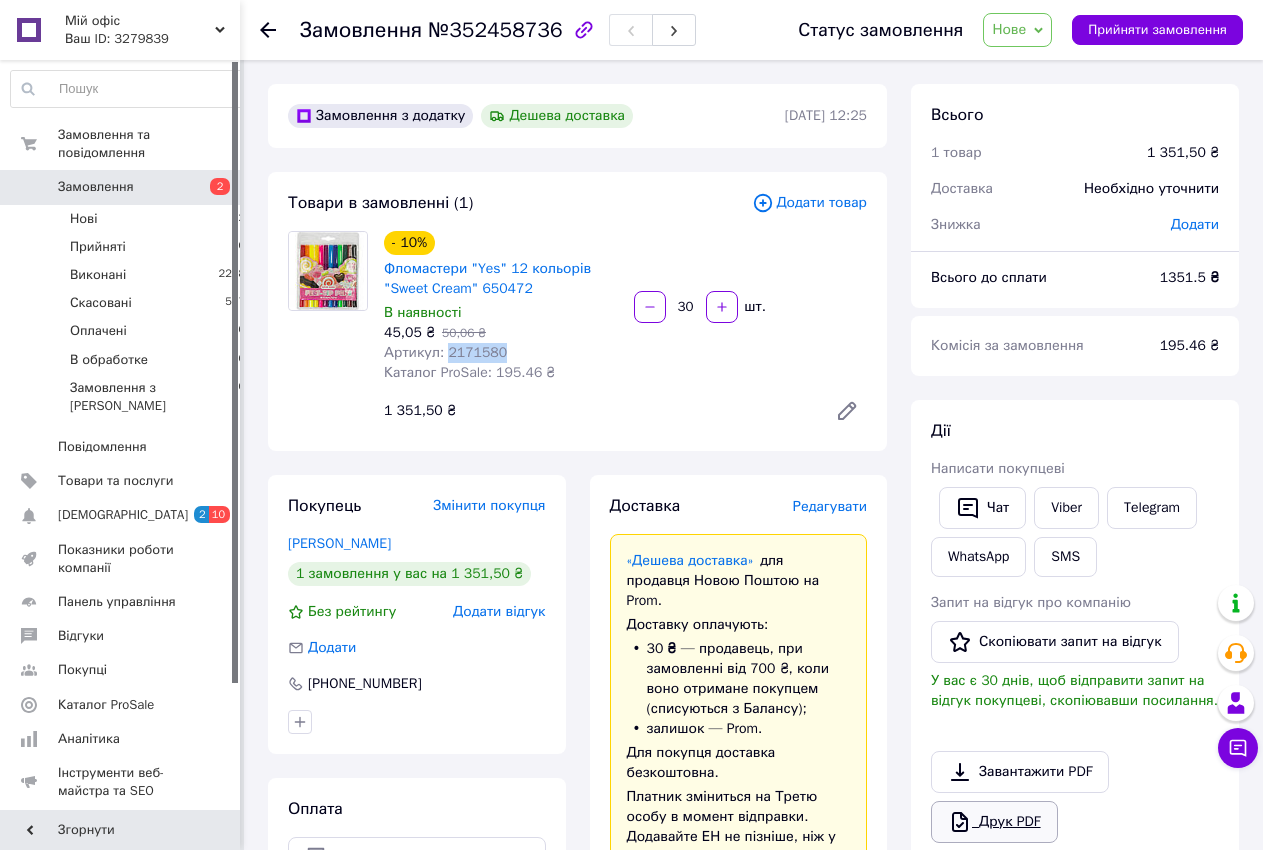 click on "Друк PDF" at bounding box center [994, 822] 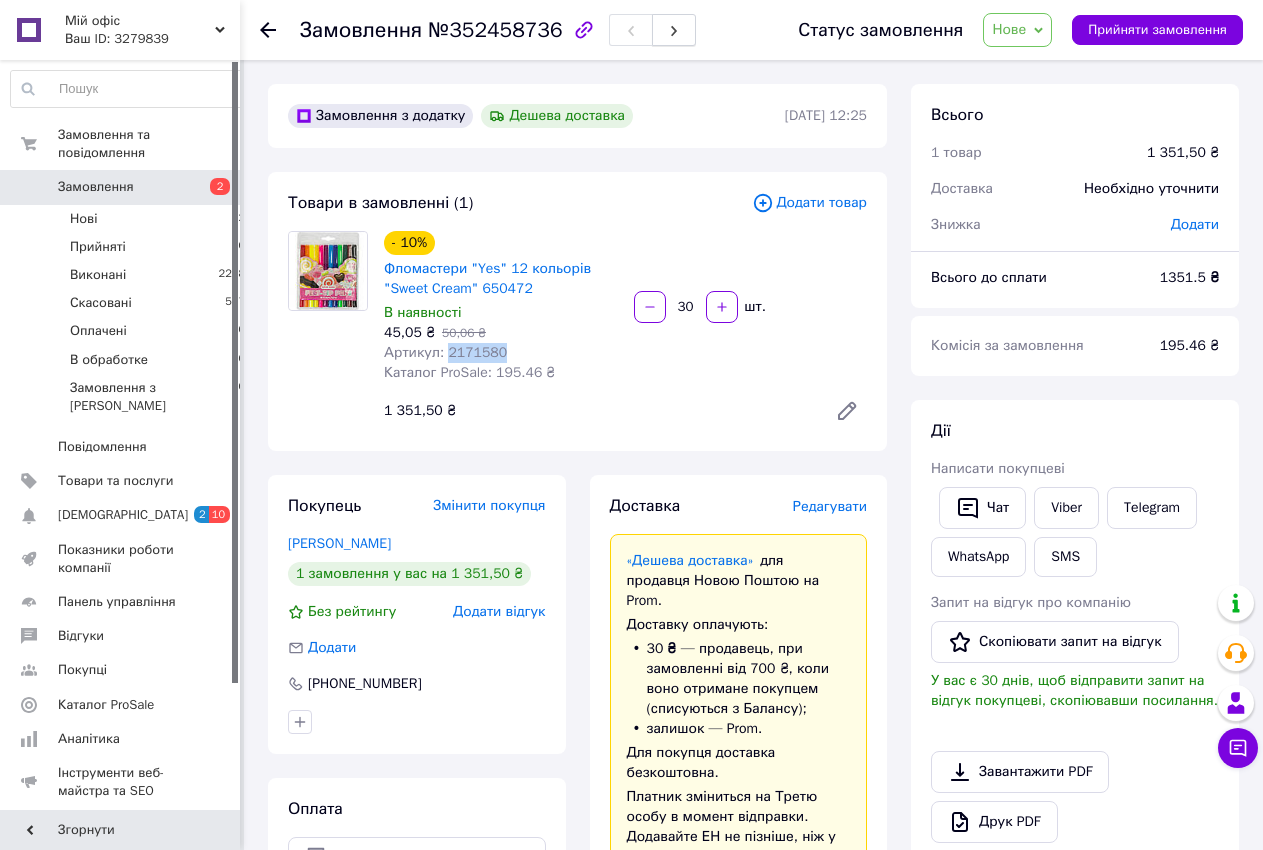 click 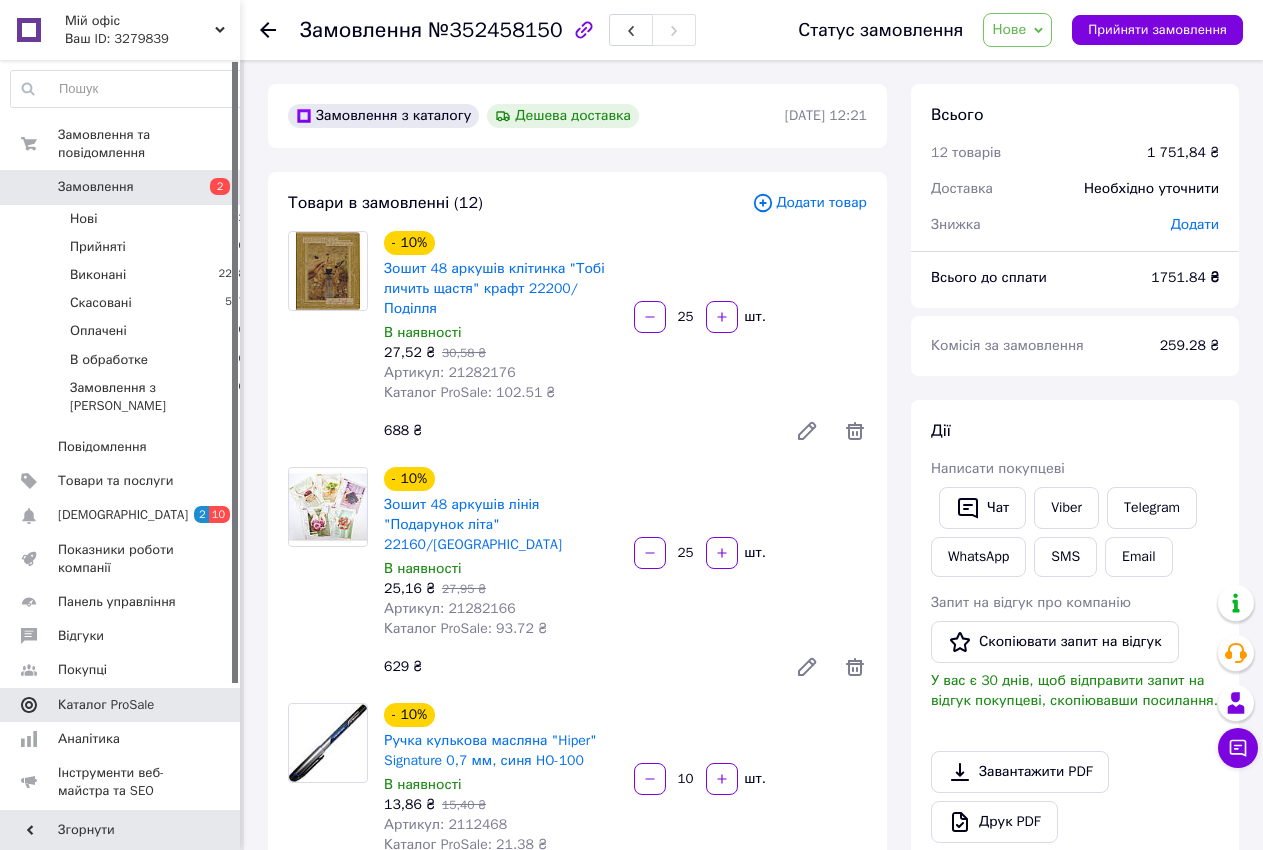 click on "Каталог ProSale" at bounding box center (106, 705) 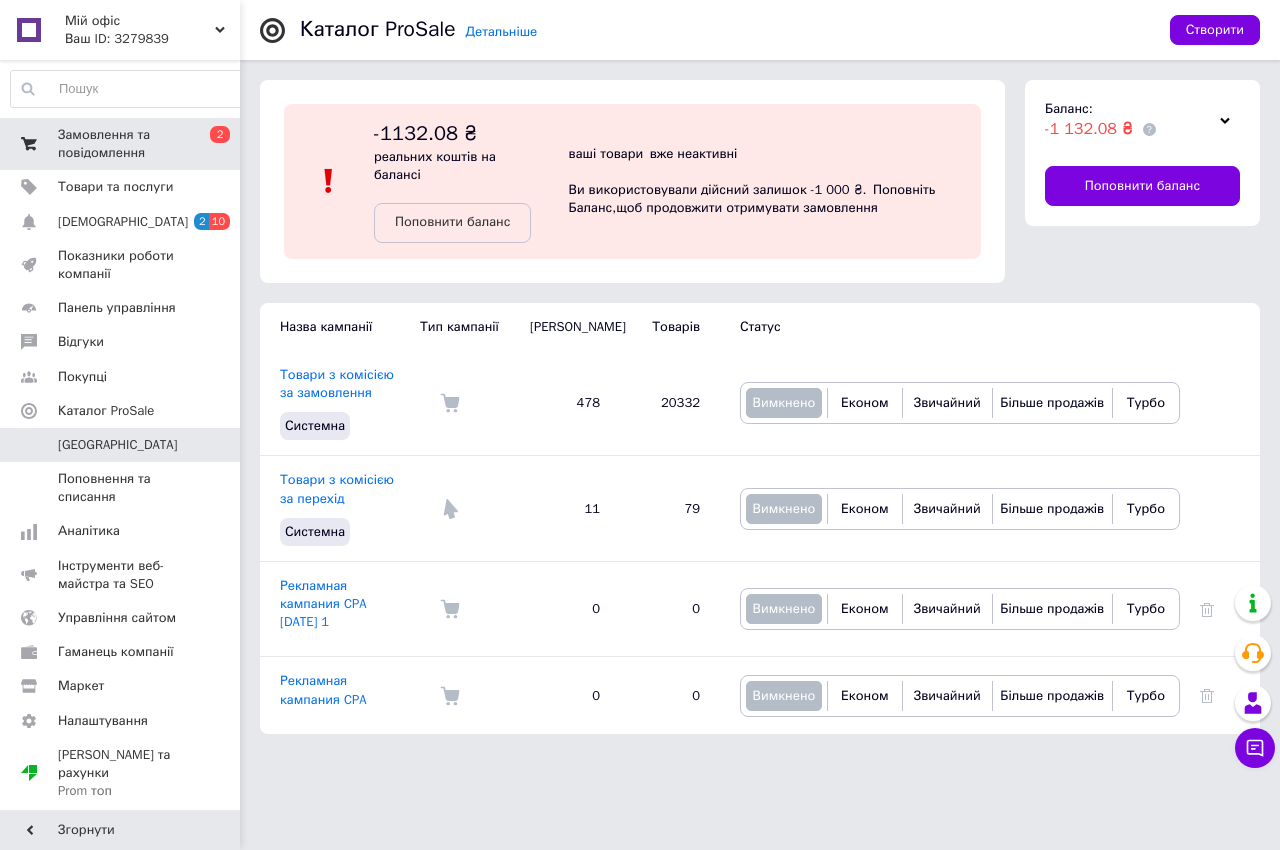 click on "Замовлення та повідомлення" at bounding box center (121, 144) 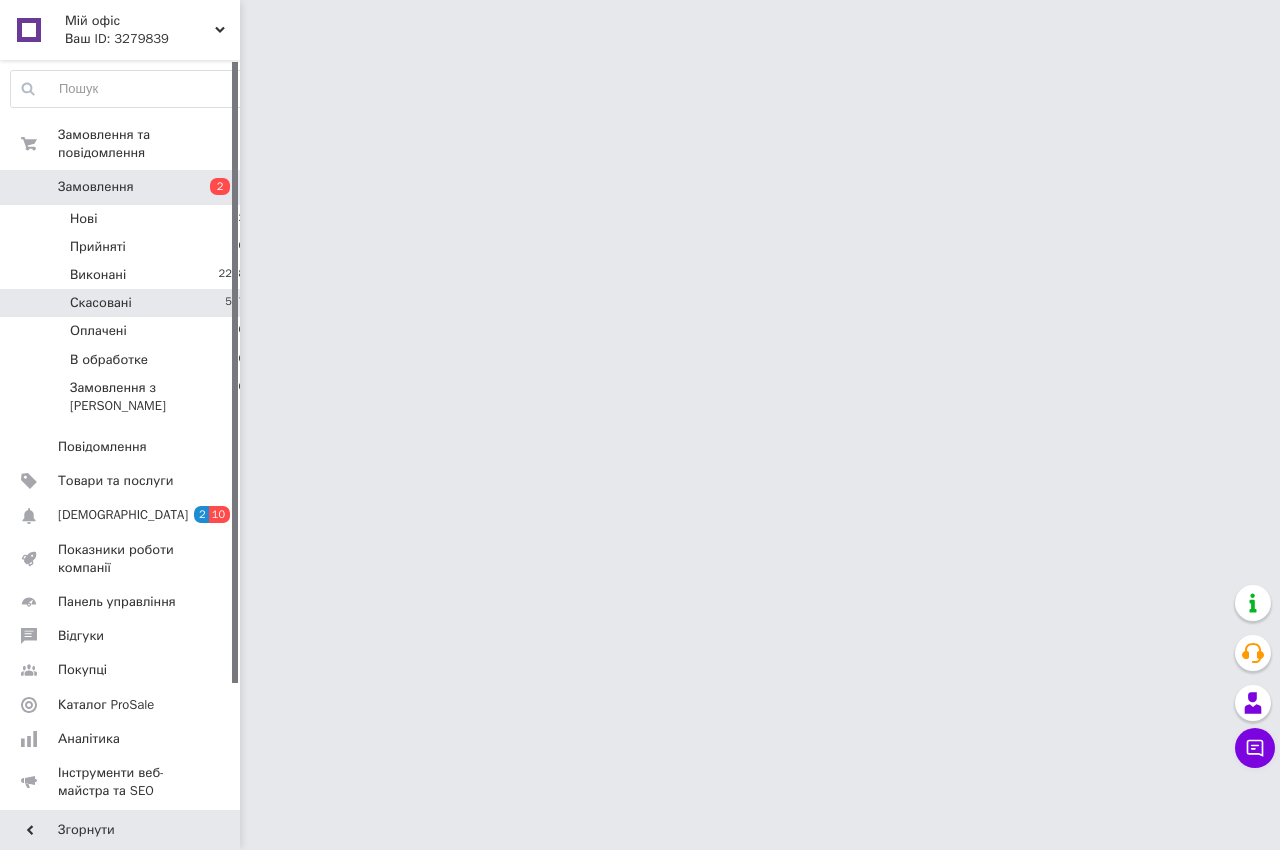 click on "Скасовані" at bounding box center (101, 303) 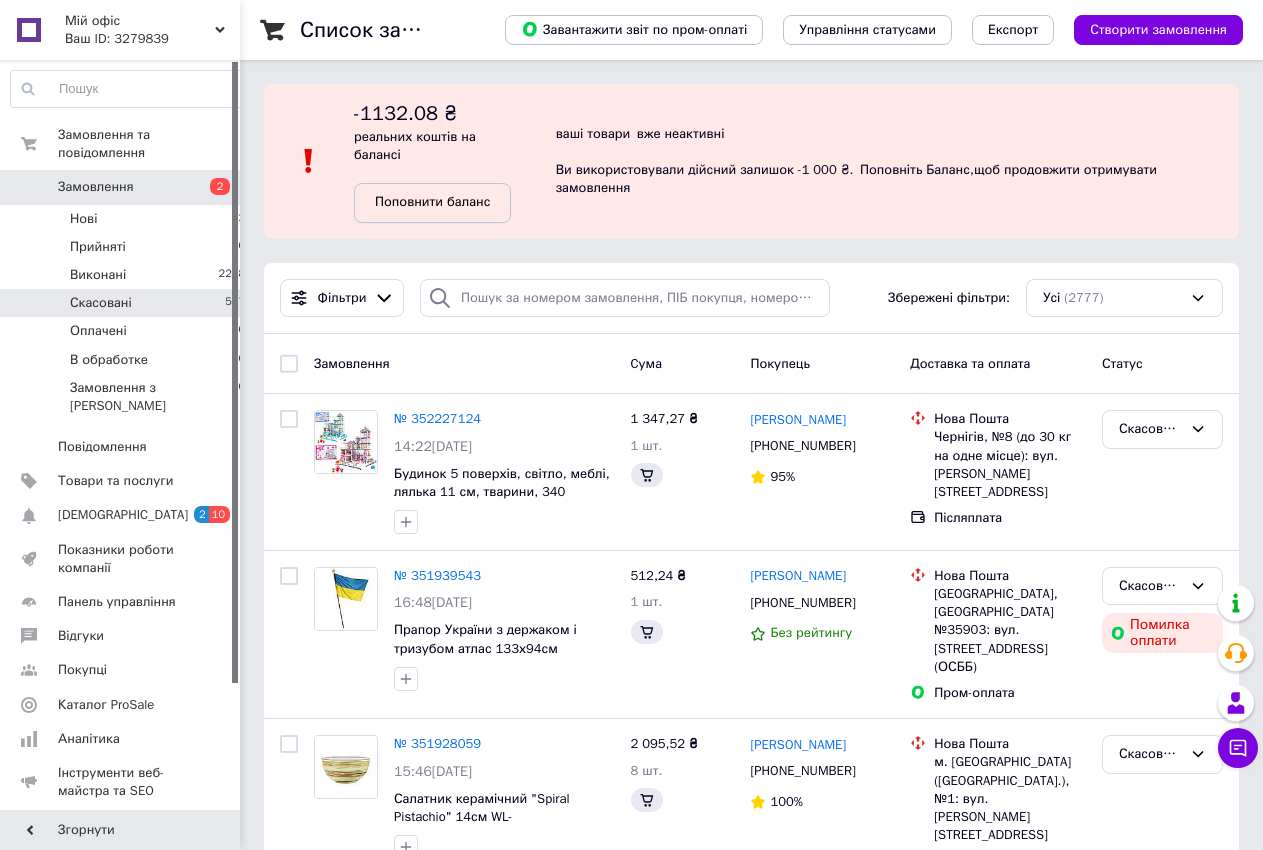 click on "Поповнити баланс" at bounding box center [432, 201] 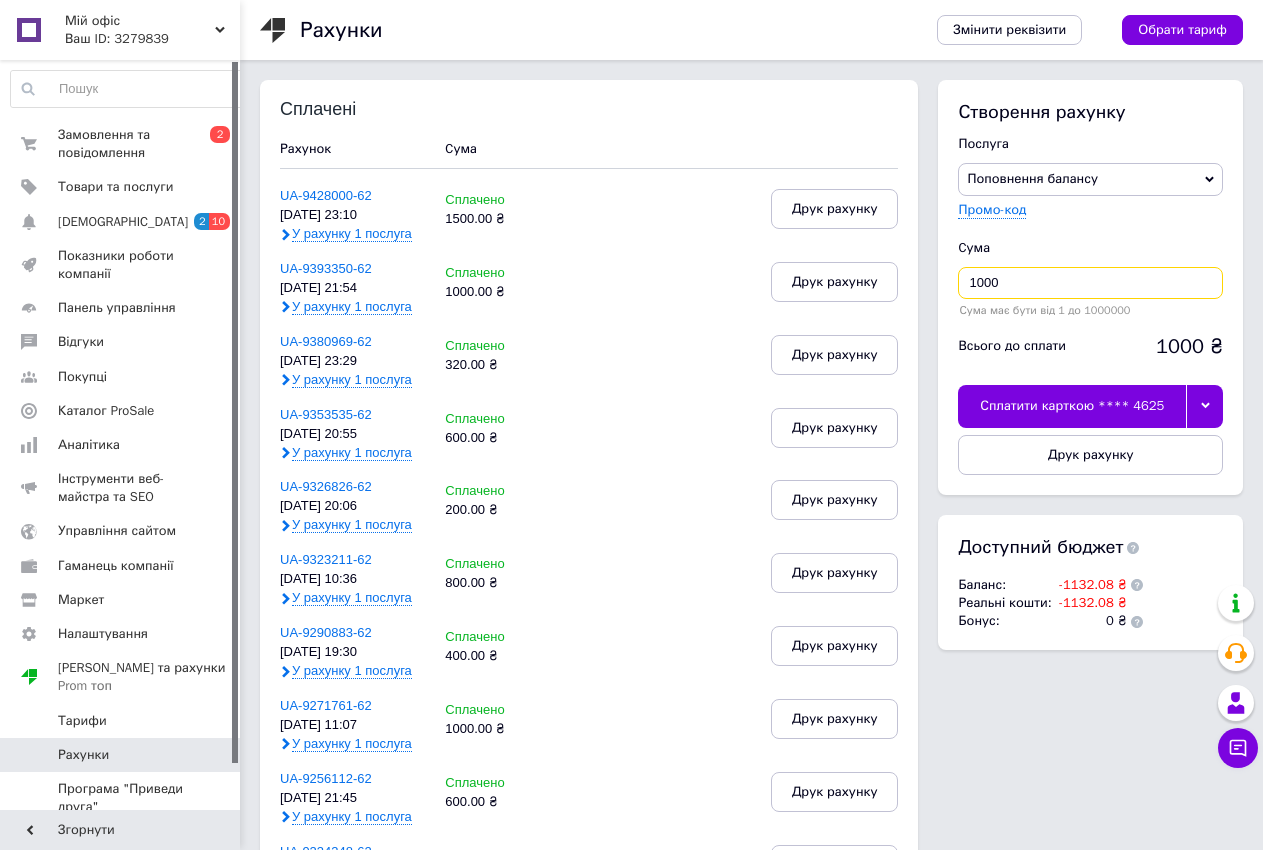 drag, startPoint x: 1017, startPoint y: 277, endPoint x: 832, endPoint y: 276, distance: 185.0027 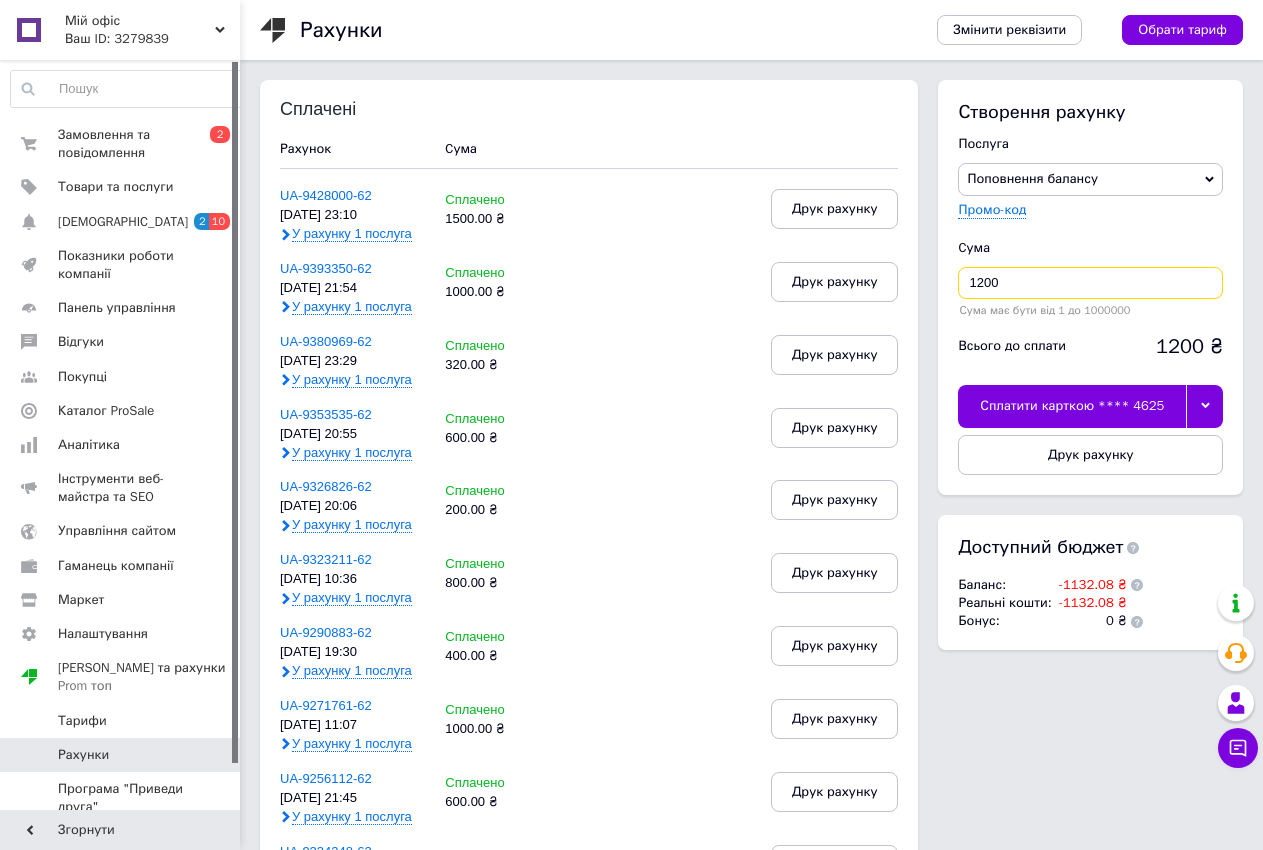 type on "1200" 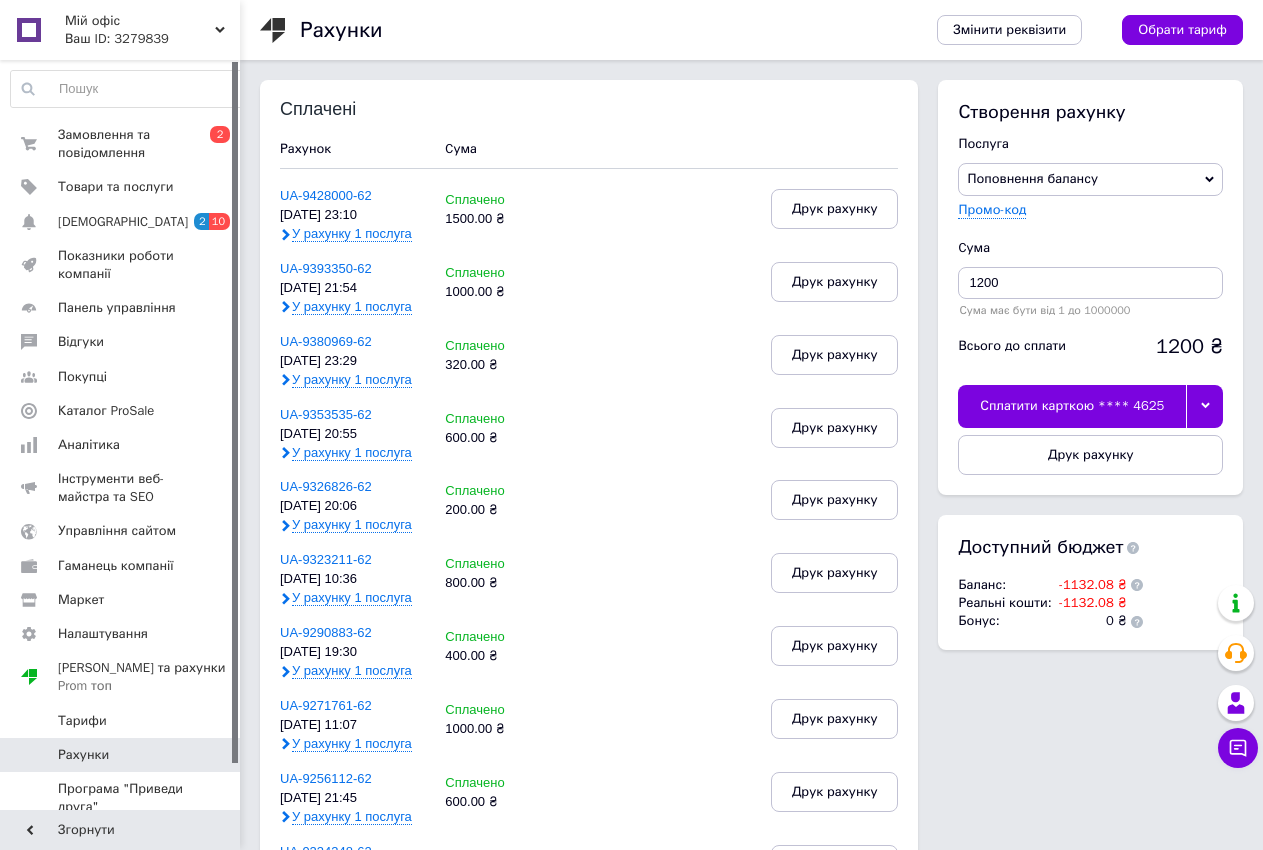 click 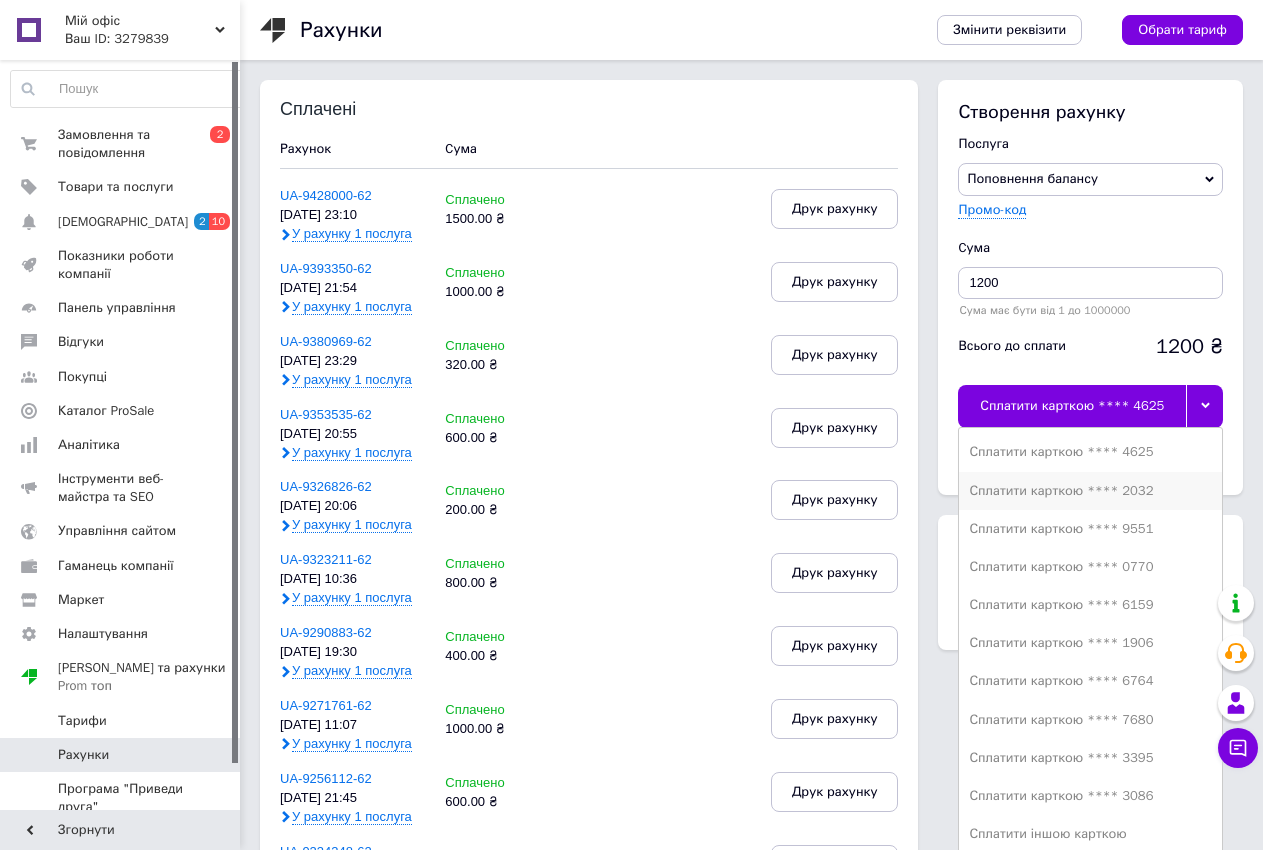 click on "Сплатити карткою  **** 2032" at bounding box center [1090, 491] 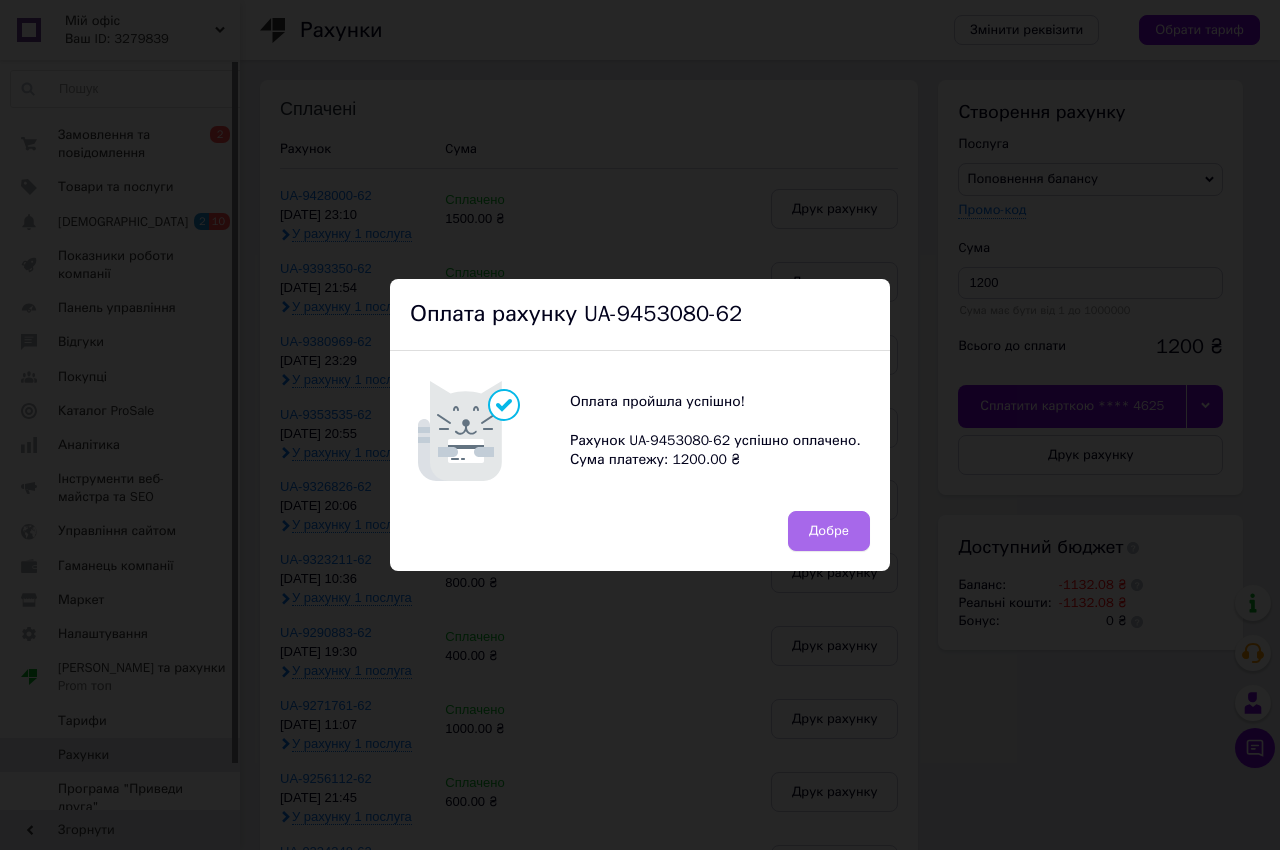 click on "Добре" at bounding box center [829, 531] 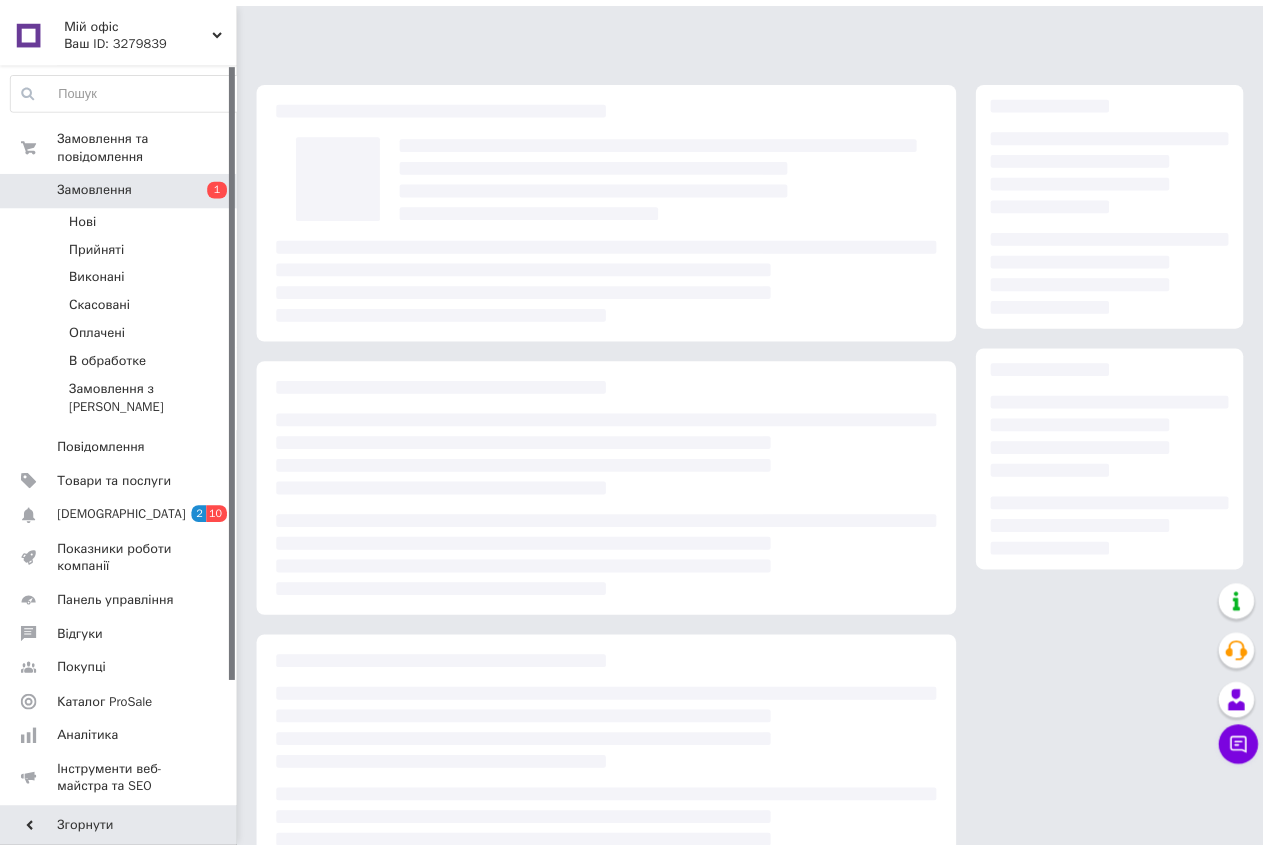 scroll, scrollTop: 0, scrollLeft: 0, axis: both 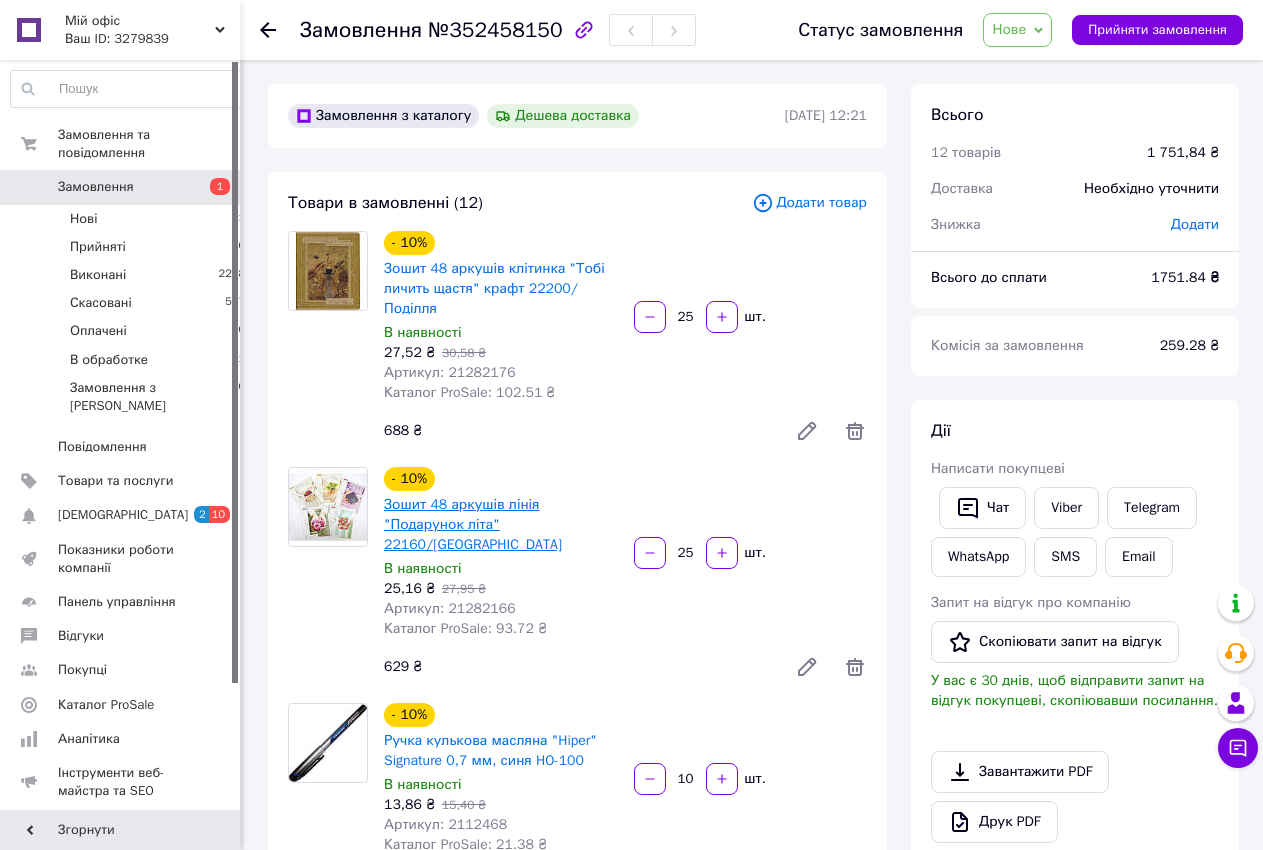 click on "Зошит 48 аркушів лінія "Подарунок літа" 22160/[GEOGRAPHIC_DATA]" at bounding box center [473, 524] 